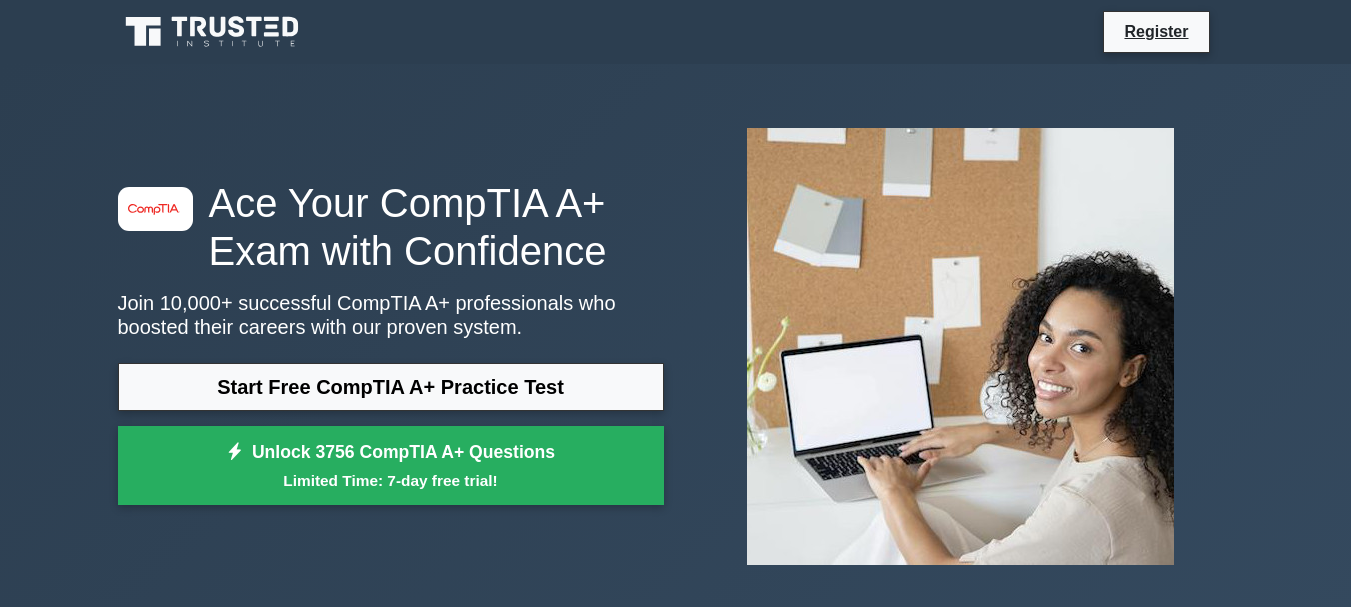 scroll, scrollTop: 0, scrollLeft: 0, axis: both 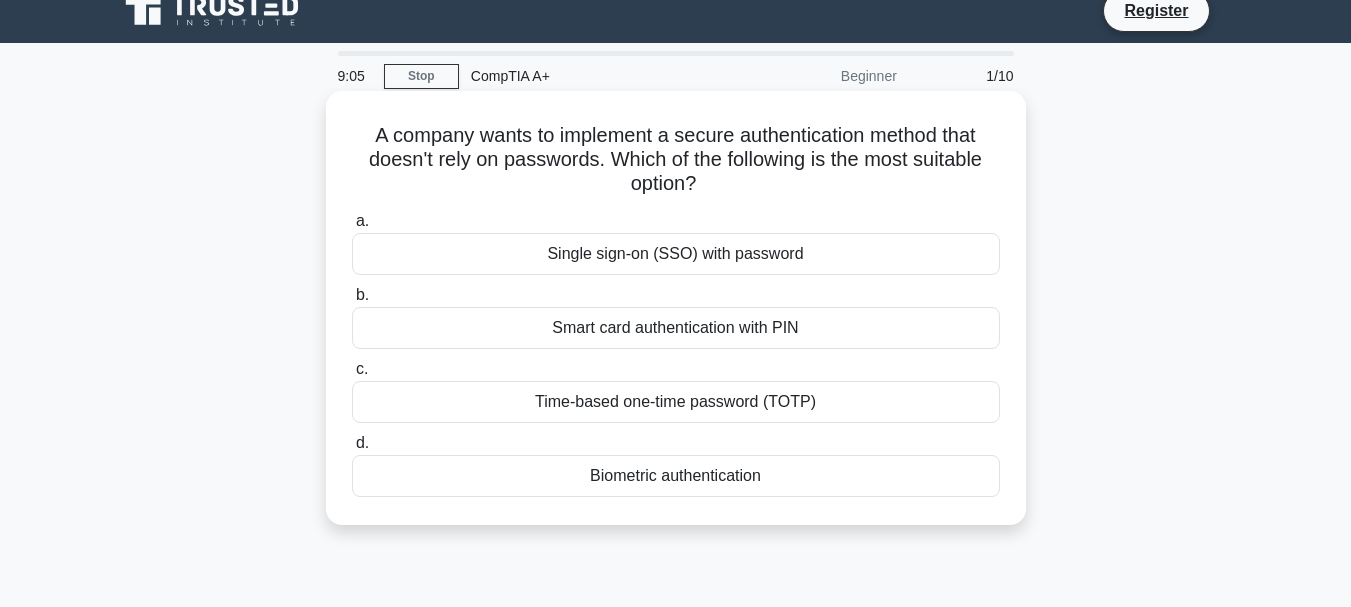 click on "Single sign-on (SSO) with password" at bounding box center (676, 254) 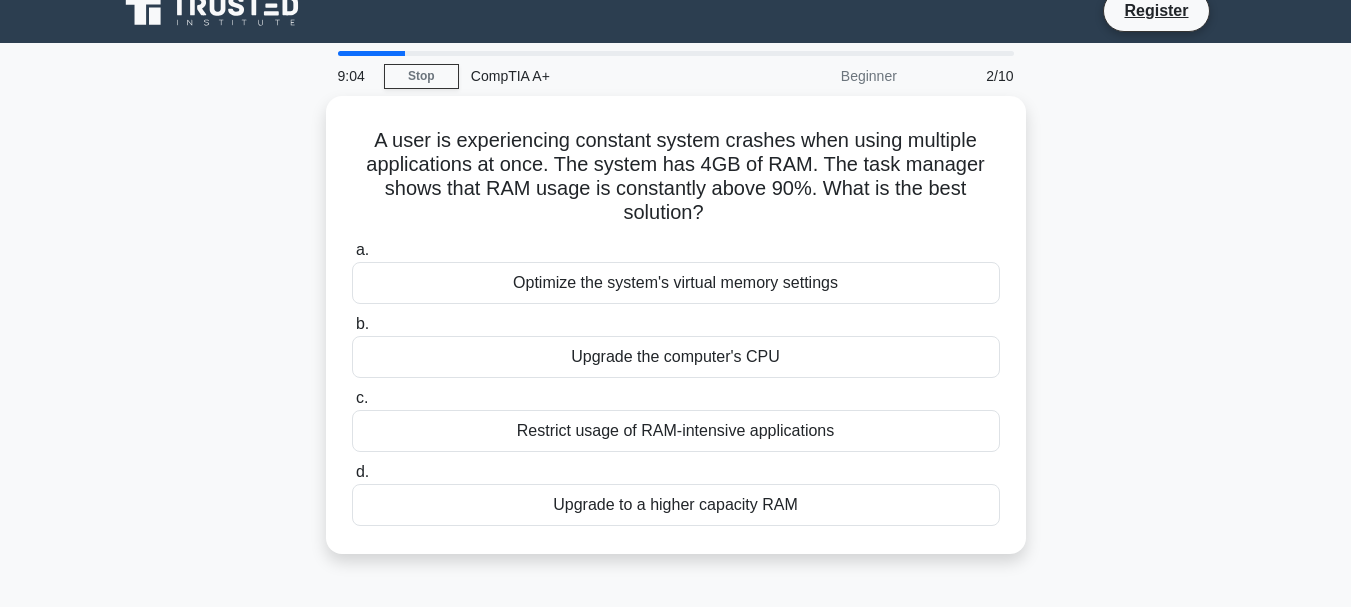 scroll, scrollTop: 0, scrollLeft: 0, axis: both 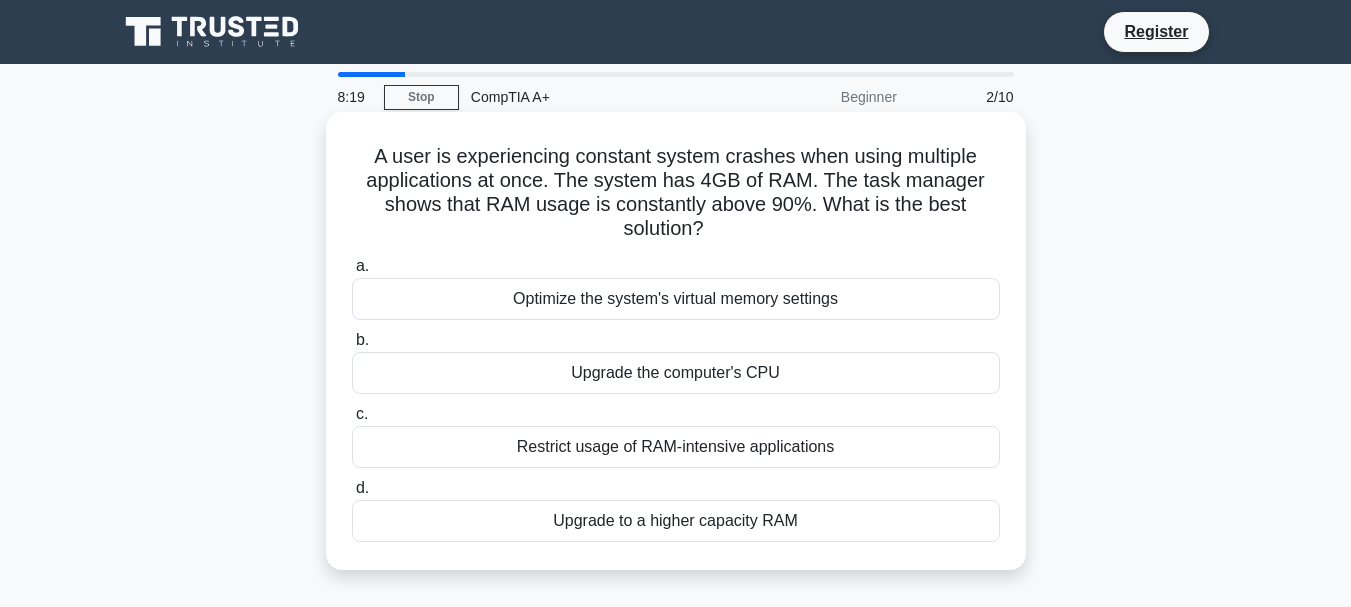 click on "Optimize the system's virtual memory settings" at bounding box center [676, 299] 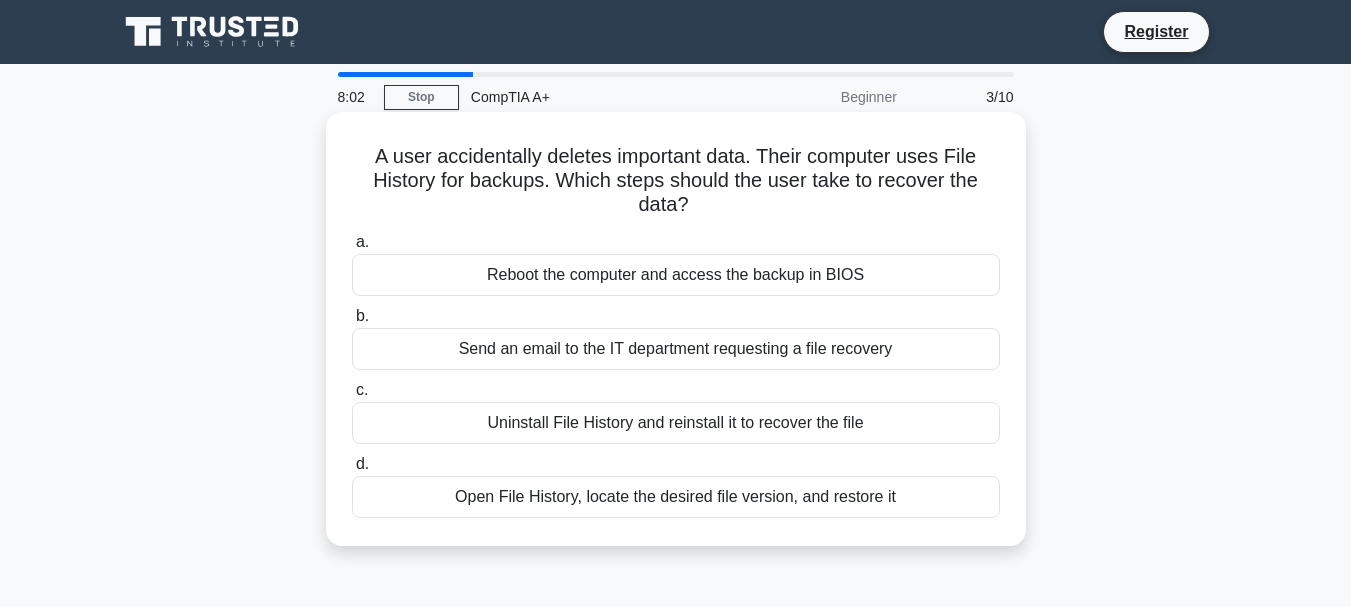 click on "Reboot the computer and access the backup in BIOS" at bounding box center [676, 275] 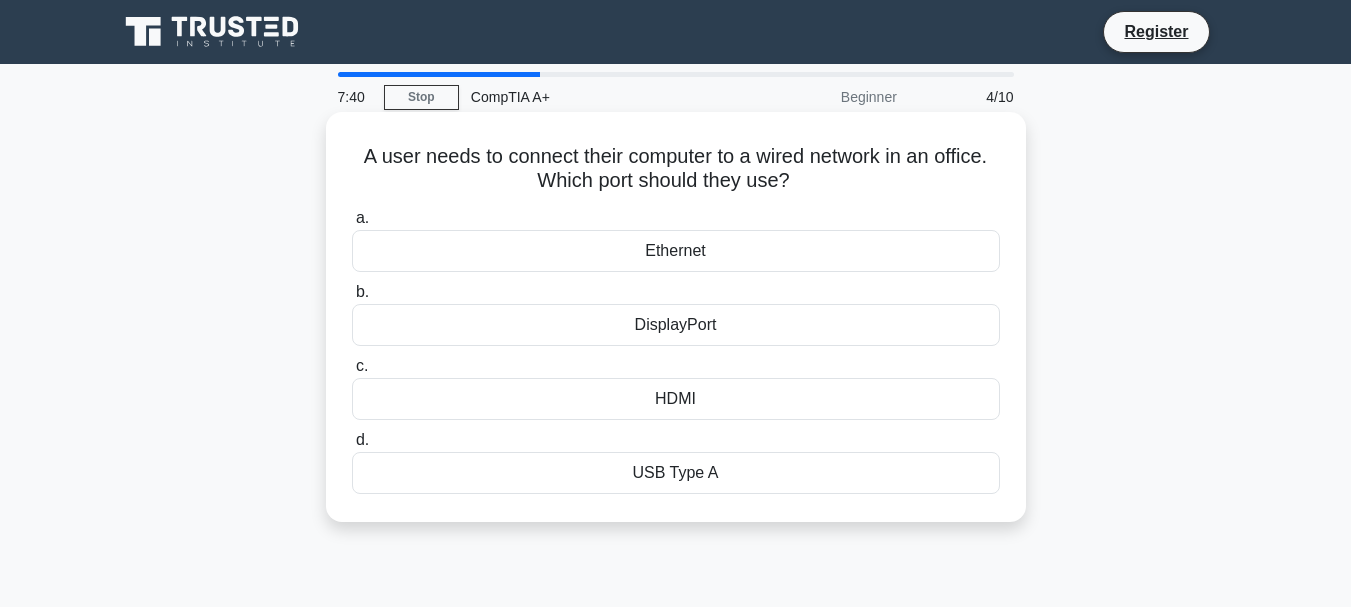 click on "Ethernet" at bounding box center [676, 251] 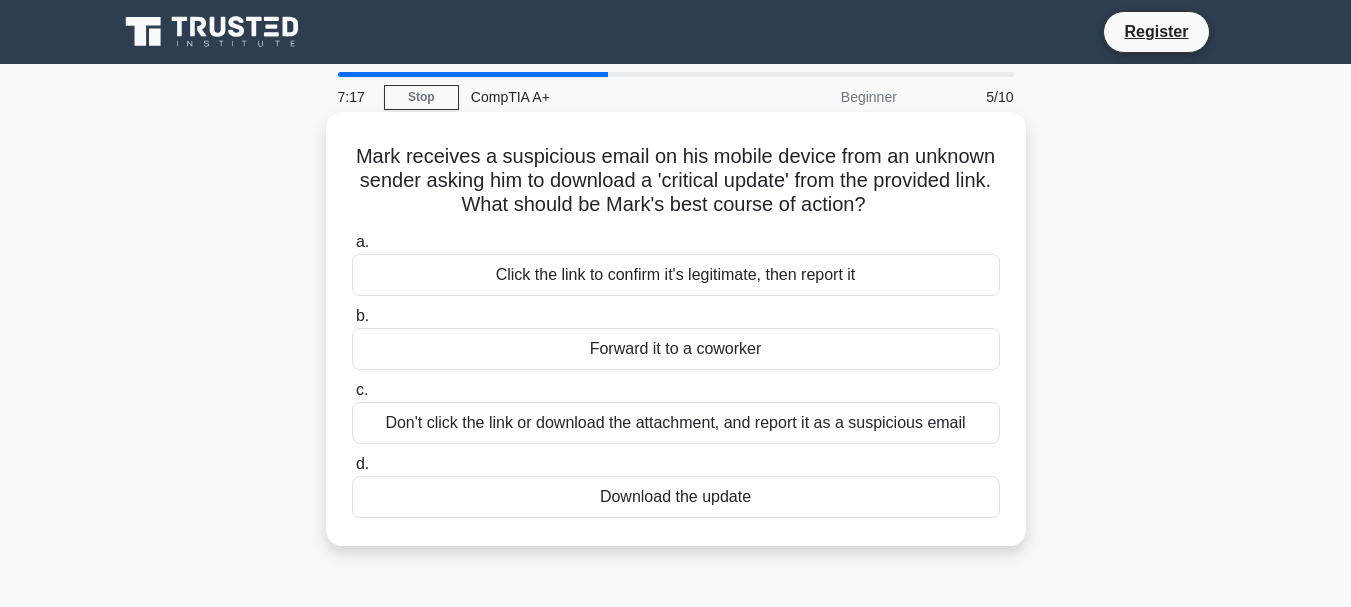 click on "Don't click the link or download the attachment, and report it as a suspicious email" at bounding box center [676, 423] 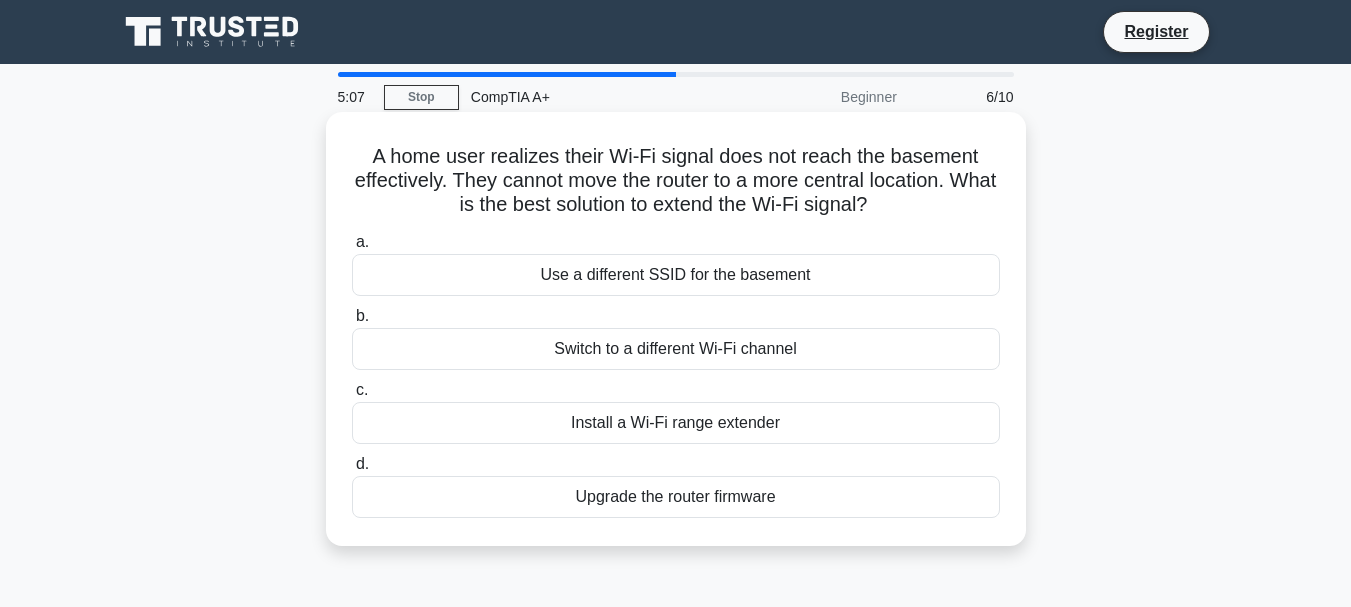 click on "Install a Wi-Fi range extender" at bounding box center (676, 423) 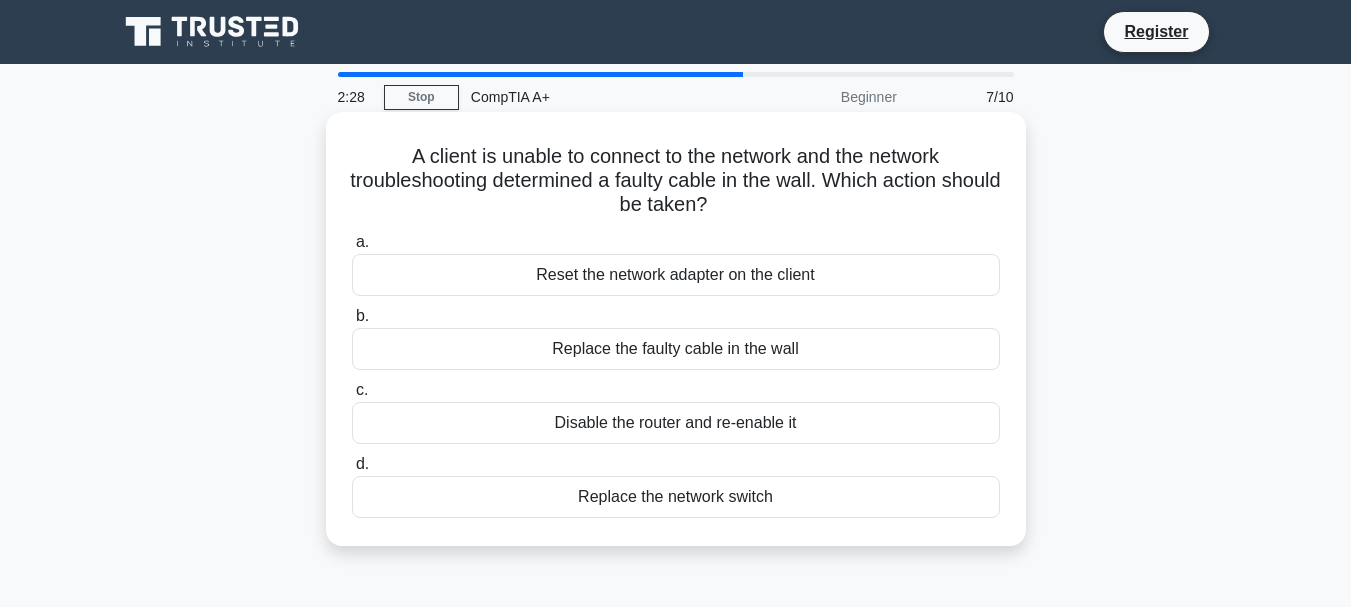 click on "Disable the router and re-enable it" at bounding box center [676, 423] 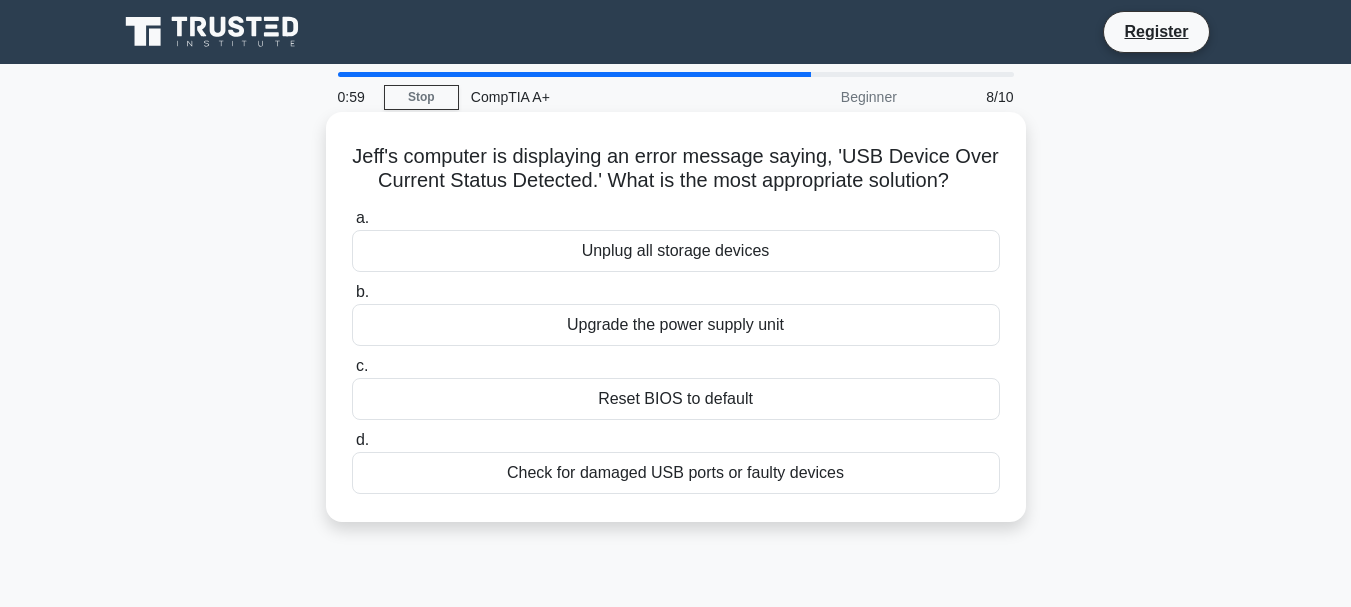 click on "Reset BIOS to default" at bounding box center [676, 399] 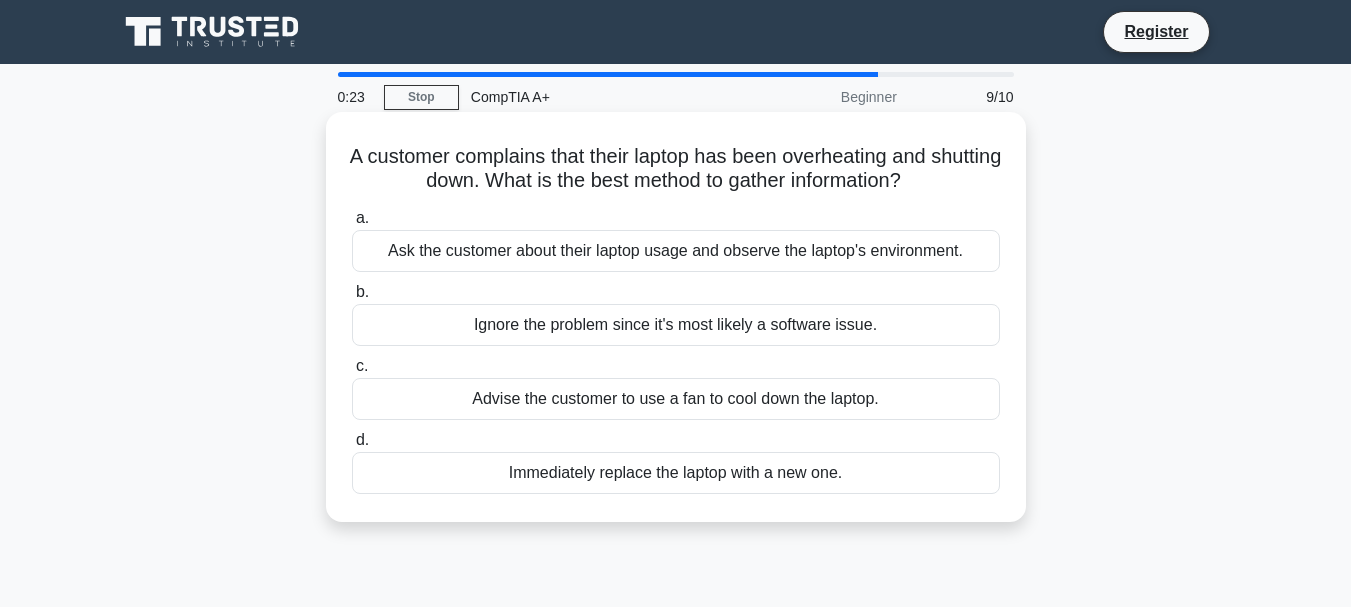 click on "Ask the customer about their laptop usage and observe the laptop's environment." at bounding box center [676, 251] 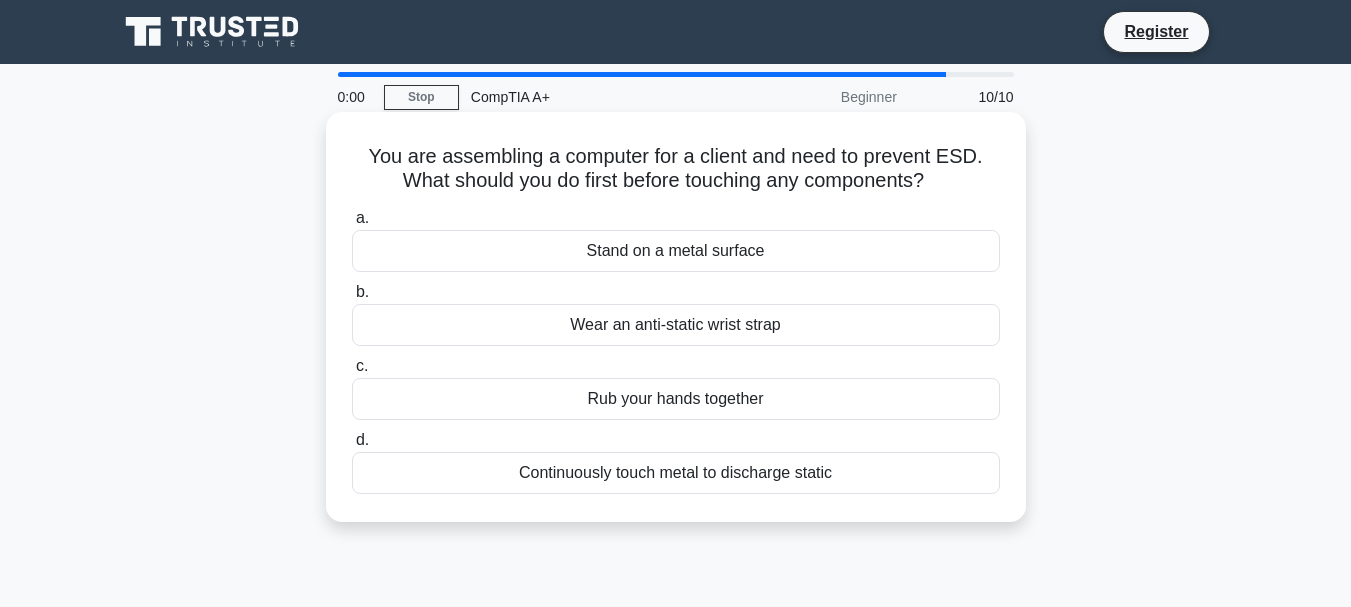click on "a.
Stand on a metal surface
b.
Wear an anti-static wrist strap
c. d." at bounding box center [676, 350] 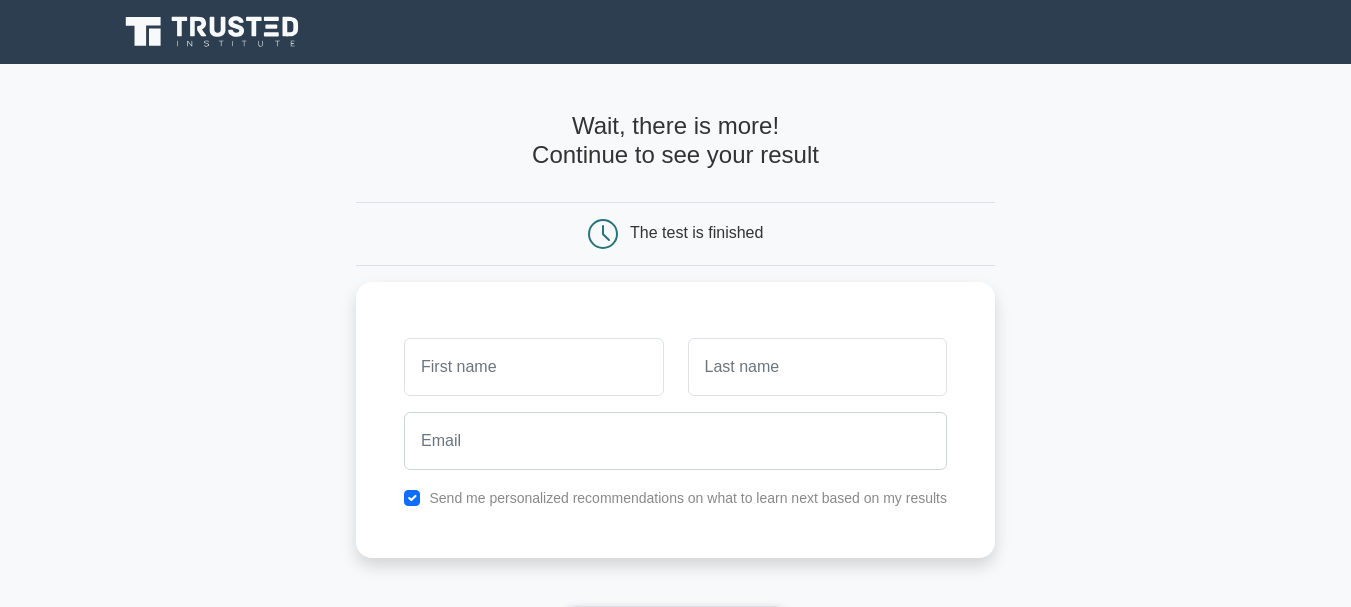scroll, scrollTop: 0, scrollLeft: 0, axis: both 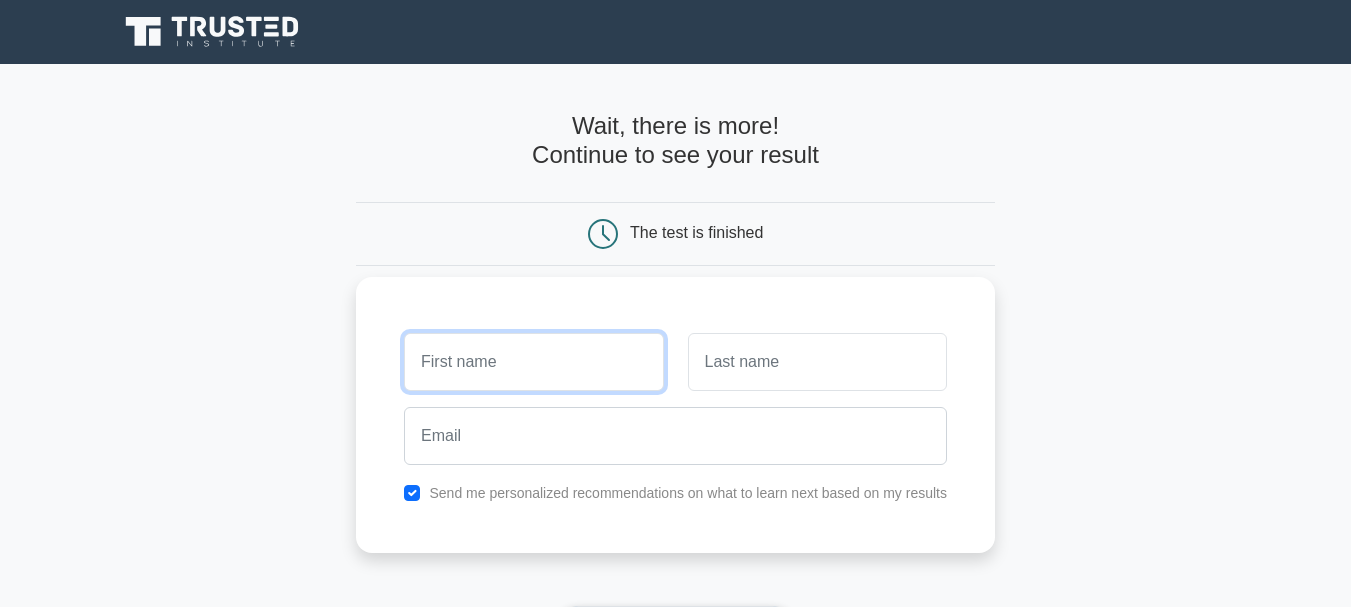 click at bounding box center [533, 362] 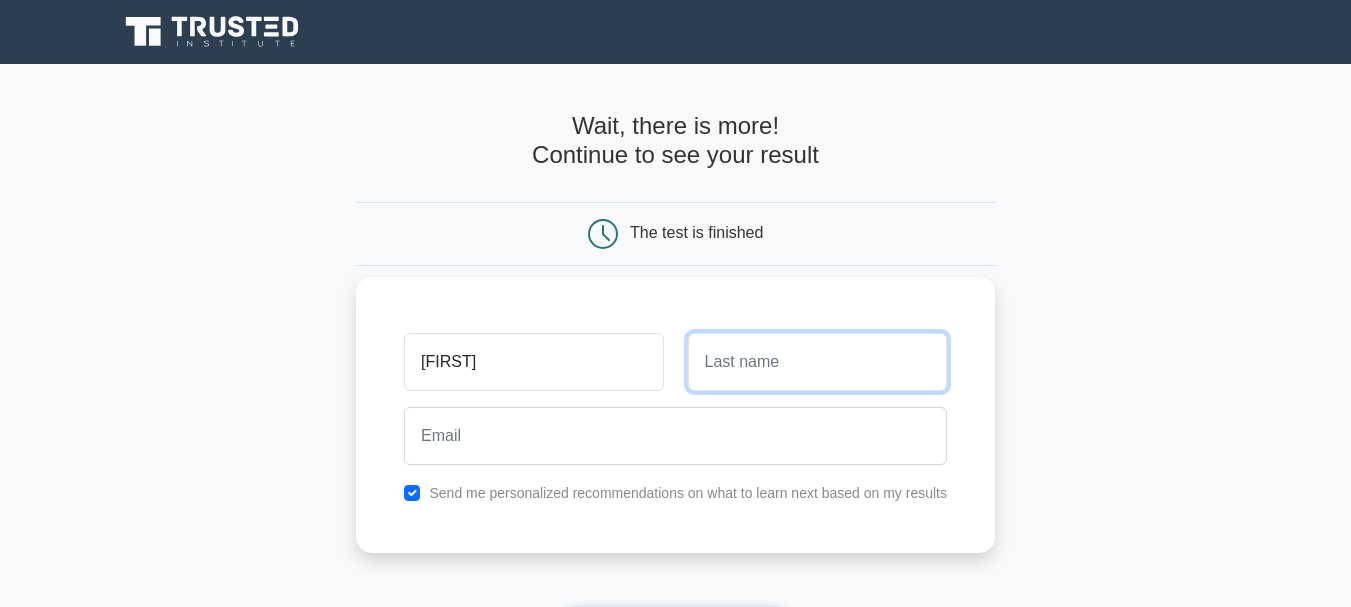 click at bounding box center (817, 362) 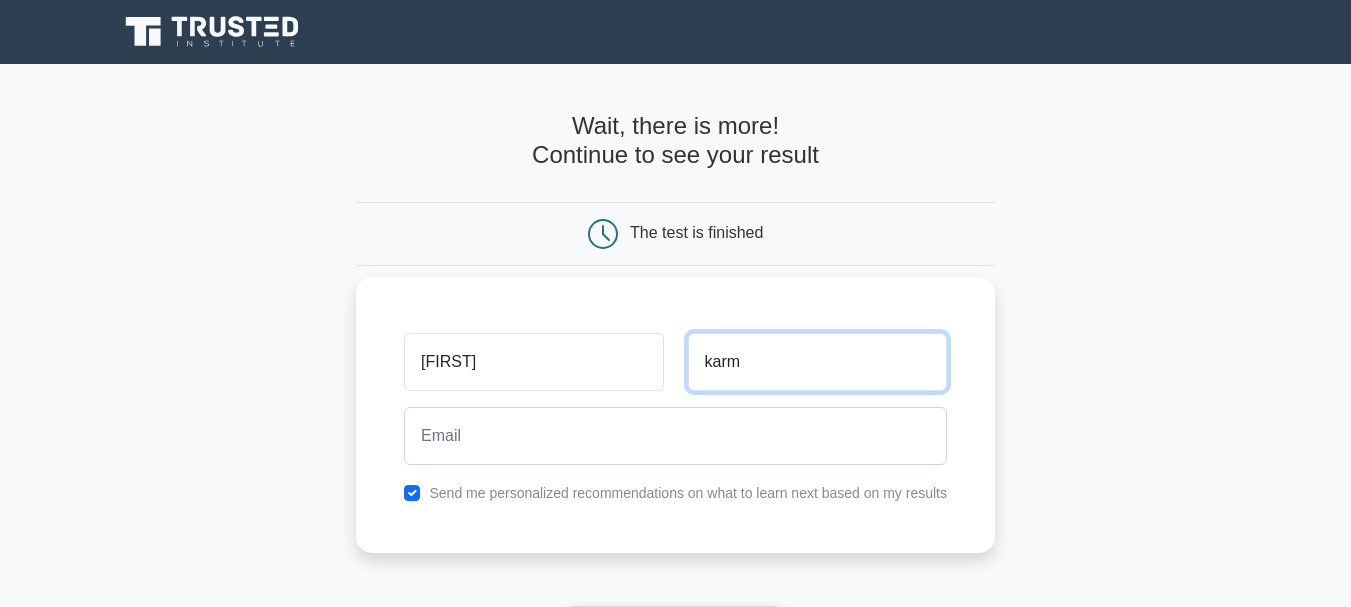 type on "karm" 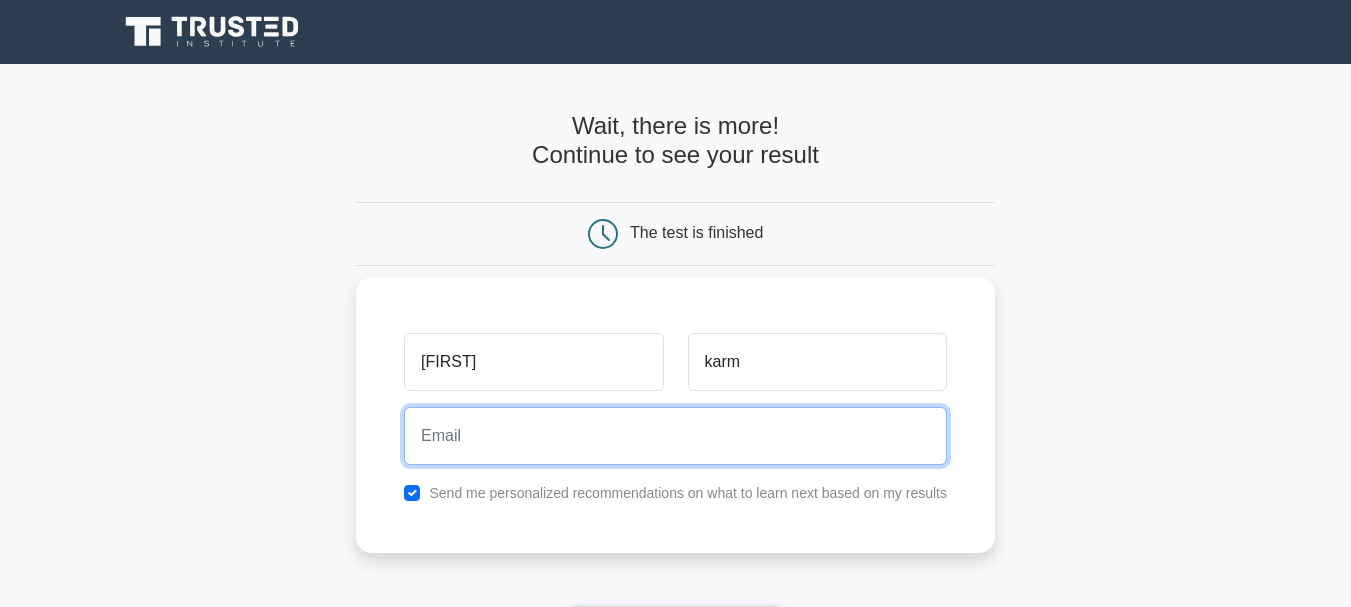click at bounding box center (675, 436) 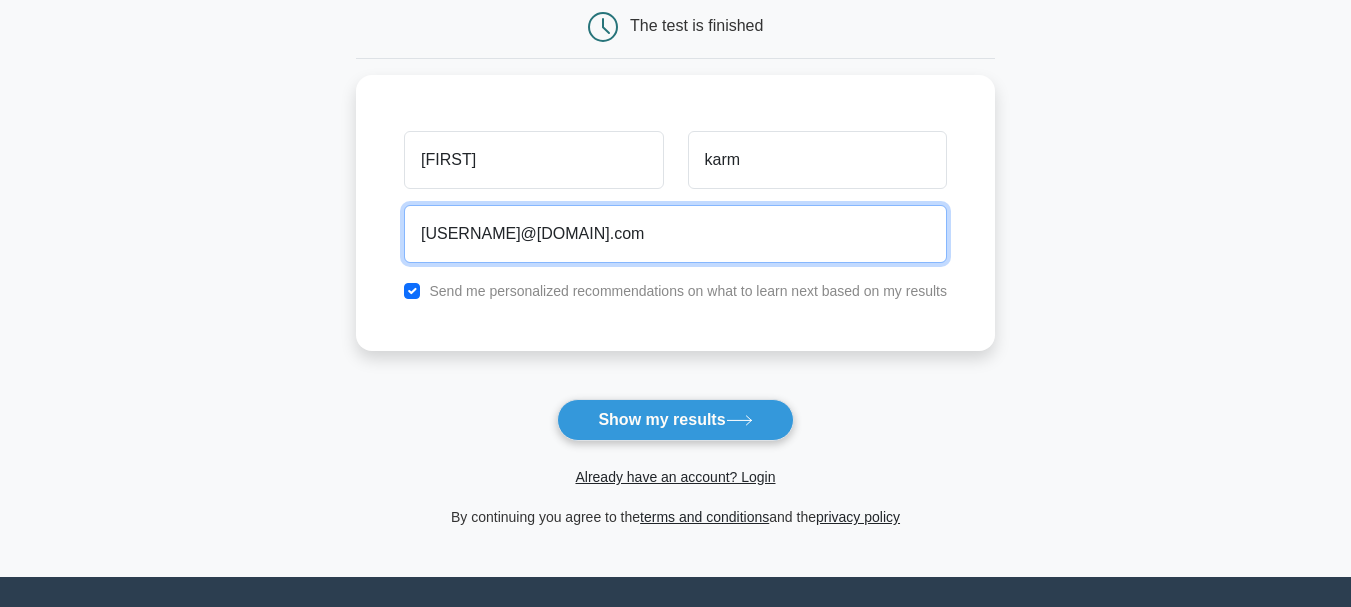 scroll, scrollTop: 231, scrollLeft: 0, axis: vertical 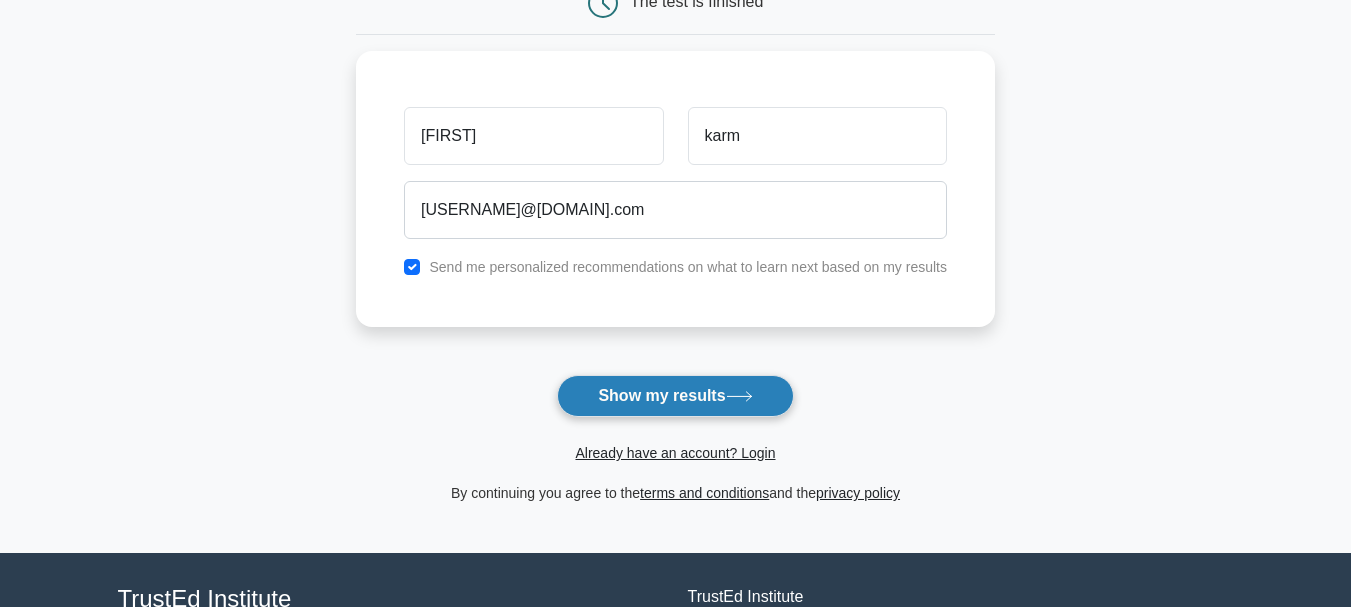 click on "Show my results" at bounding box center [675, 396] 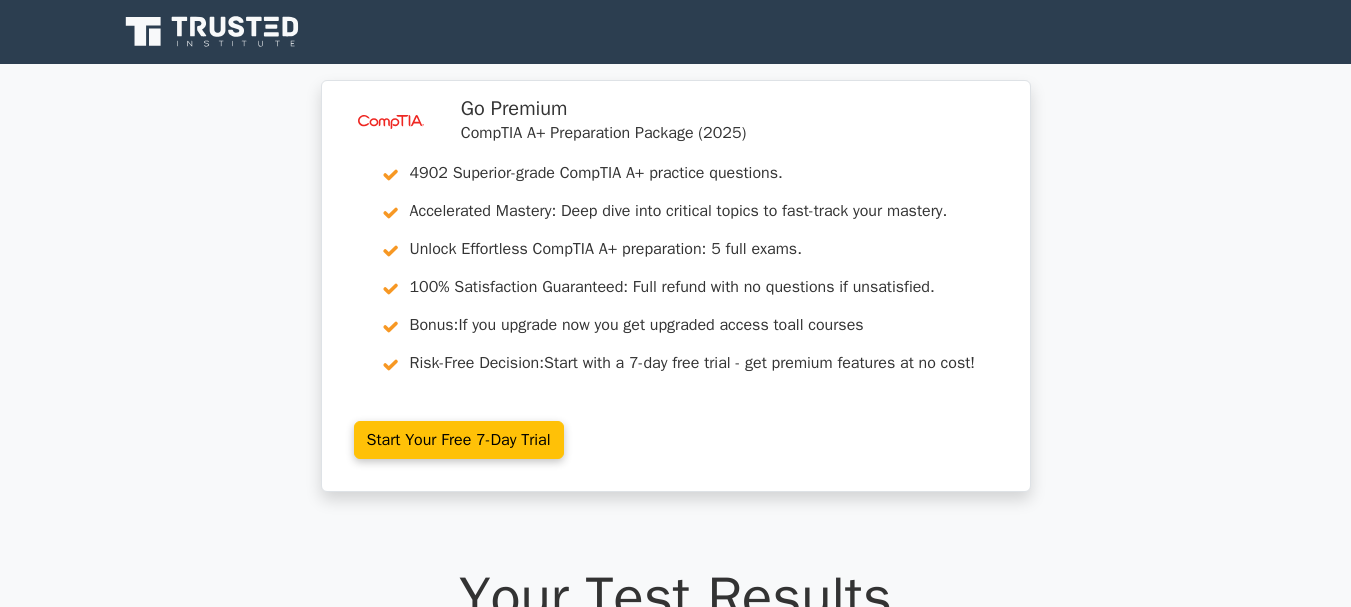scroll, scrollTop: 0, scrollLeft: 0, axis: both 